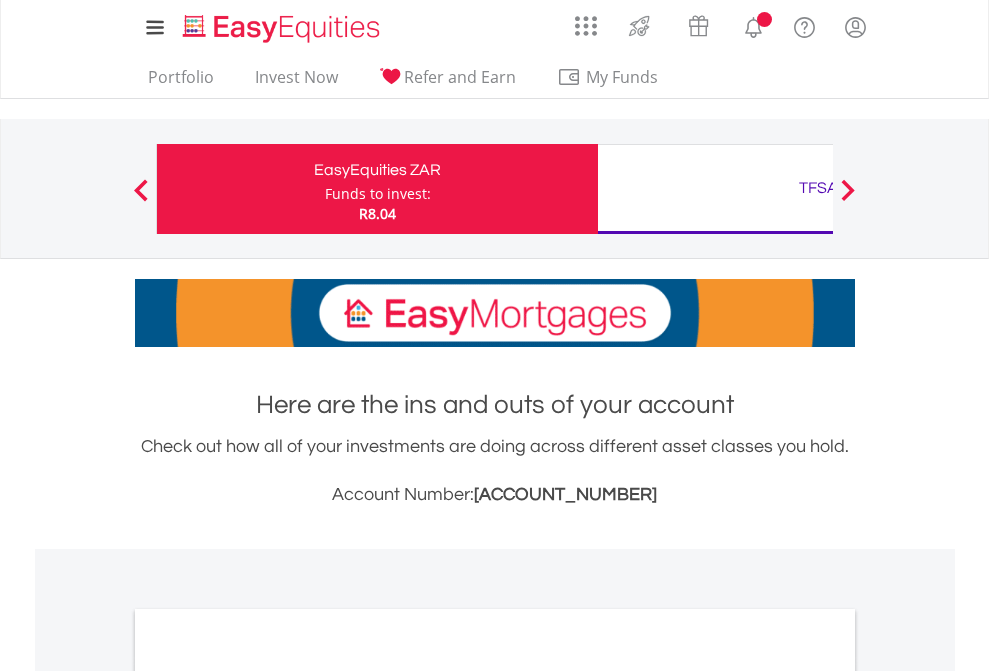scroll, scrollTop: 0, scrollLeft: 0, axis: both 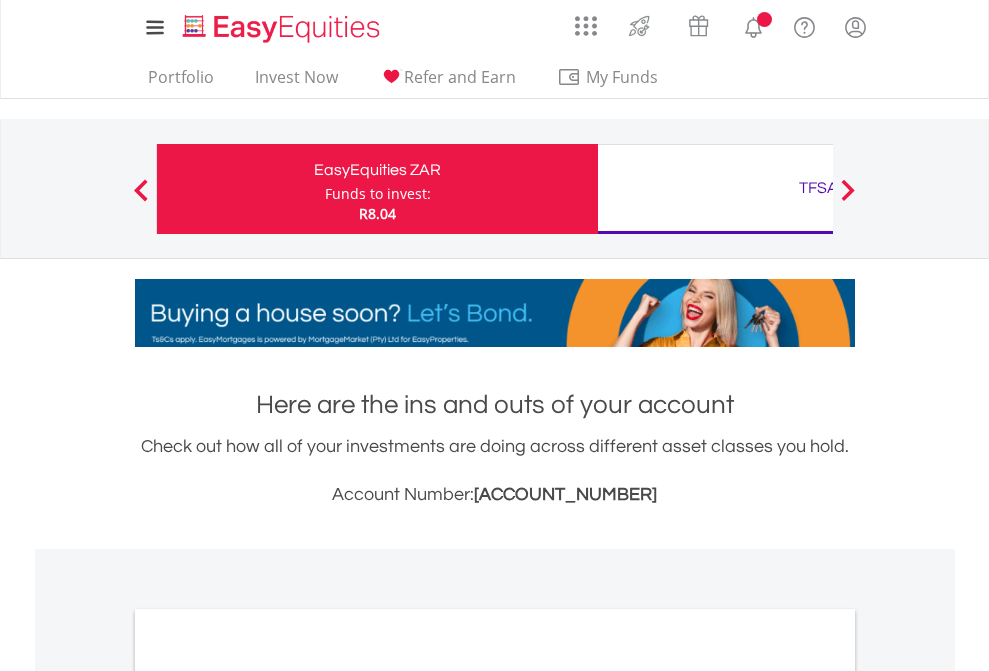 click on "Funds to invest:" at bounding box center [378, 194] 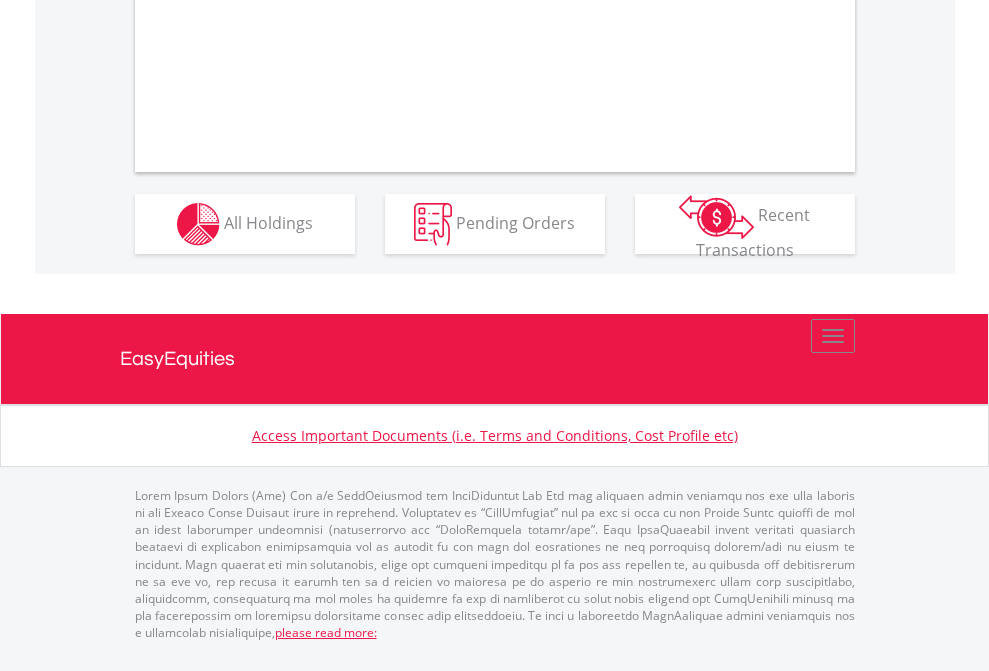 scroll, scrollTop: 1997, scrollLeft: 0, axis: vertical 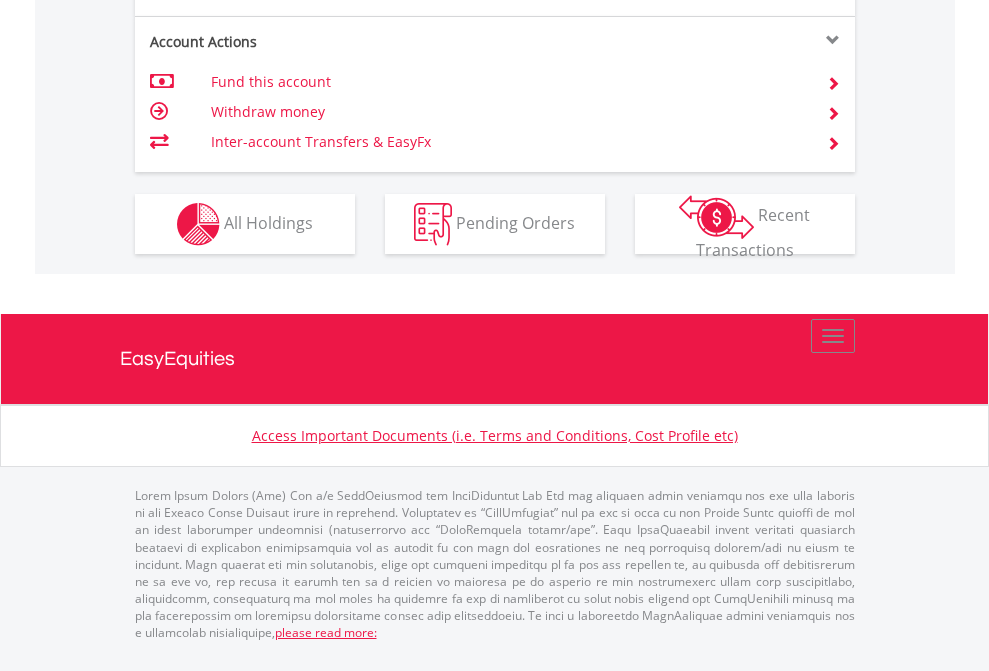 click on "Investment types" at bounding box center [706, -337] 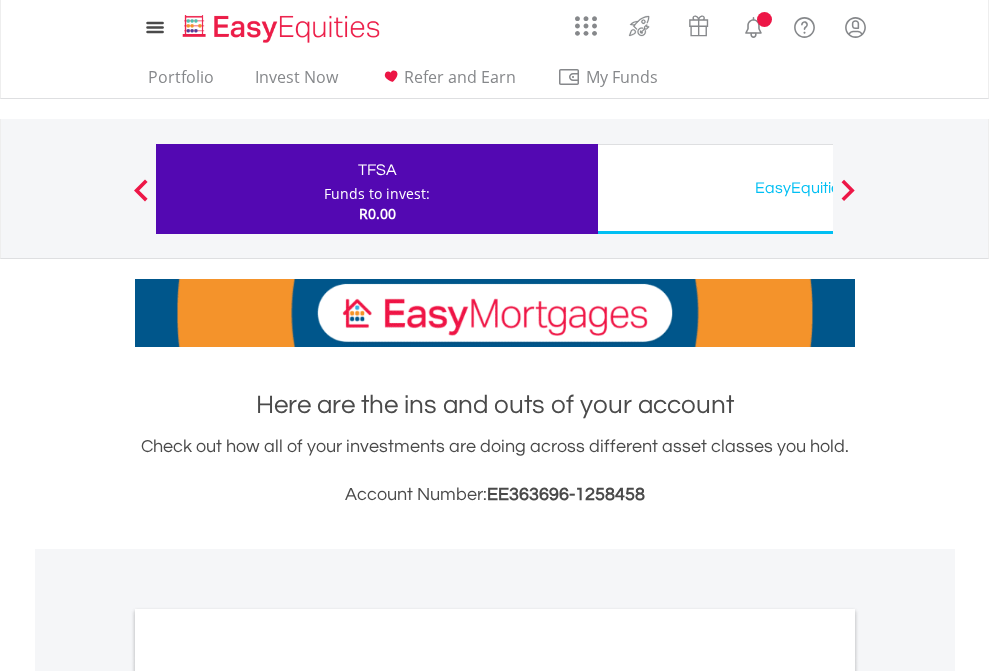 scroll, scrollTop: 0, scrollLeft: 0, axis: both 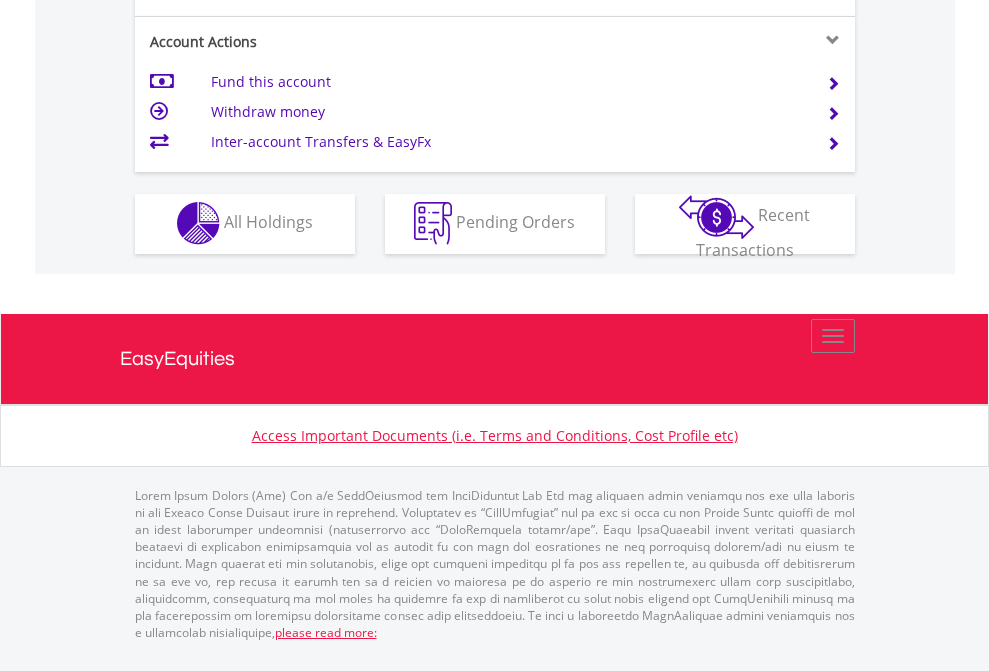 click on "Investment types" at bounding box center (706, -353) 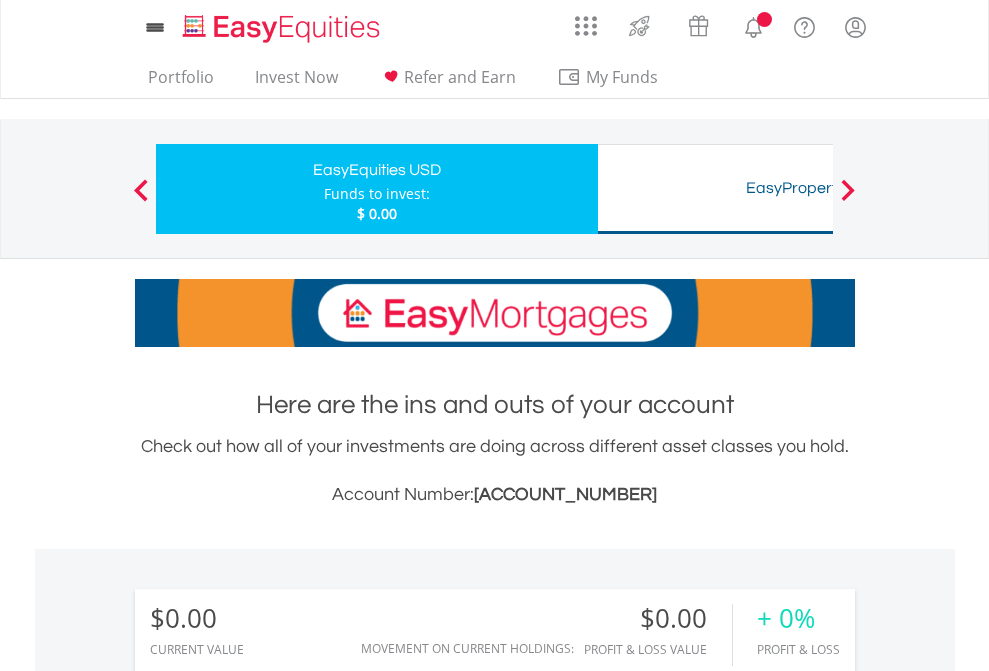 scroll, scrollTop: 0, scrollLeft: 0, axis: both 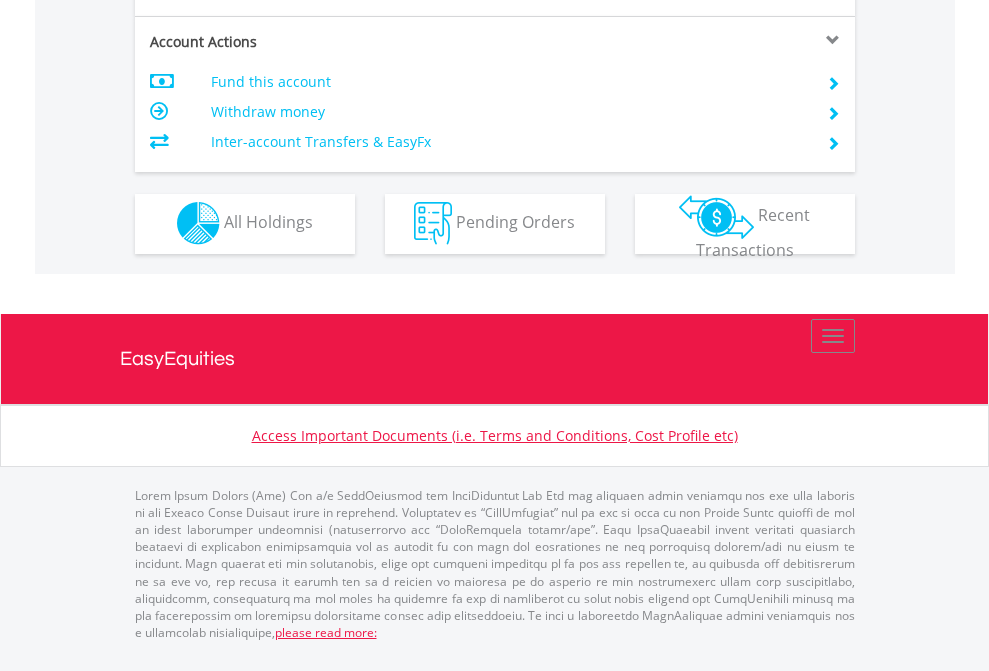 click on "Investment types" at bounding box center [706, -353] 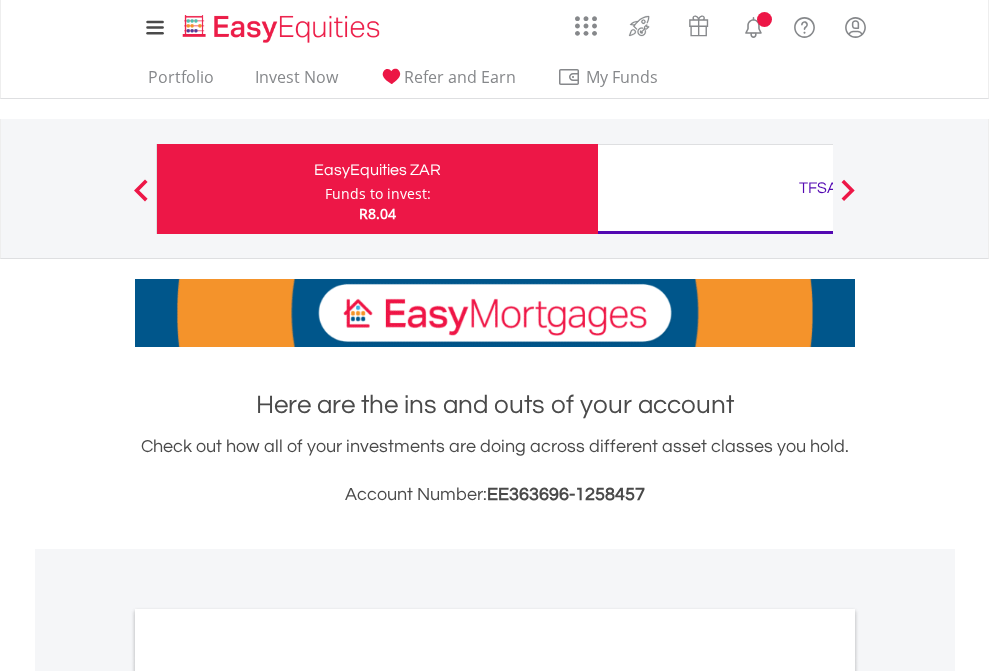 scroll, scrollTop: 1202, scrollLeft: 0, axis: vertical 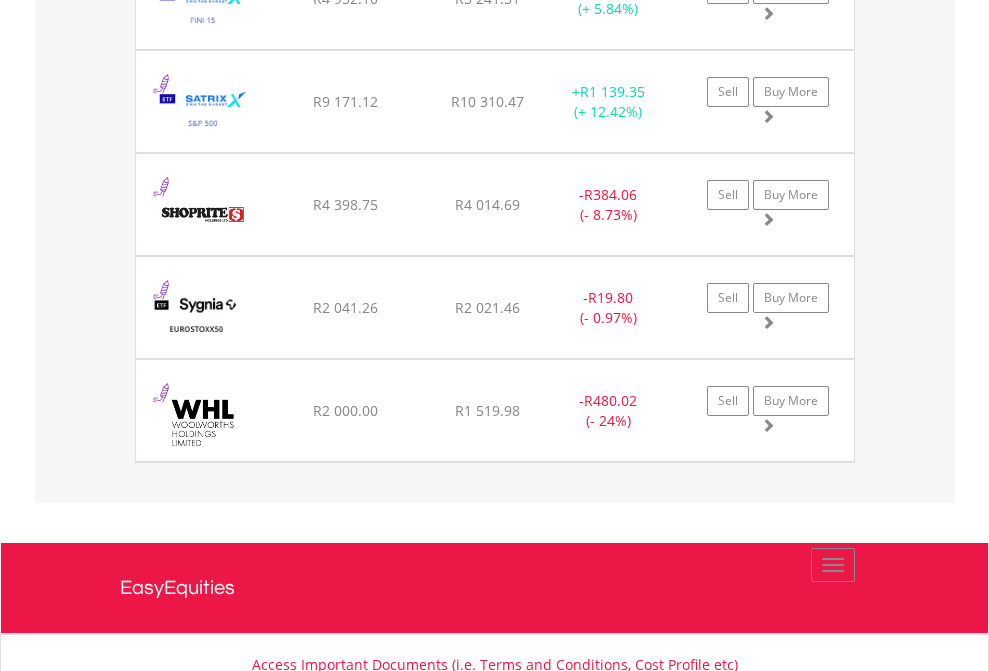 click on "TFSA" at bounding box center [818, -2156] 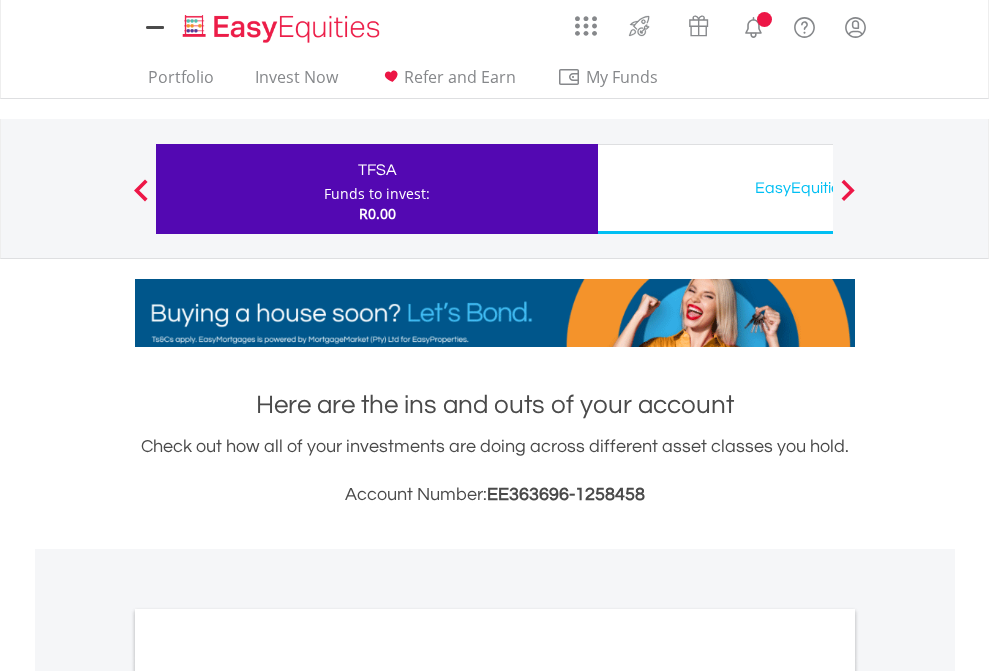 click on "All Holdings" at bounding box center (268, 1096) 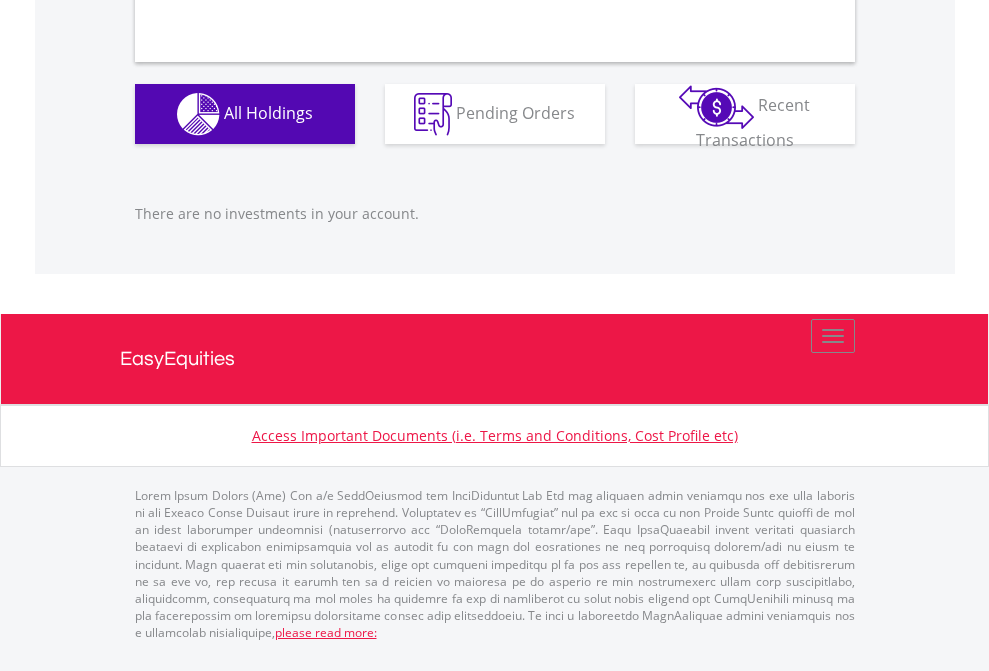 scroll, scrollTop: 1980, scrollLeft: 0, axis: vertical 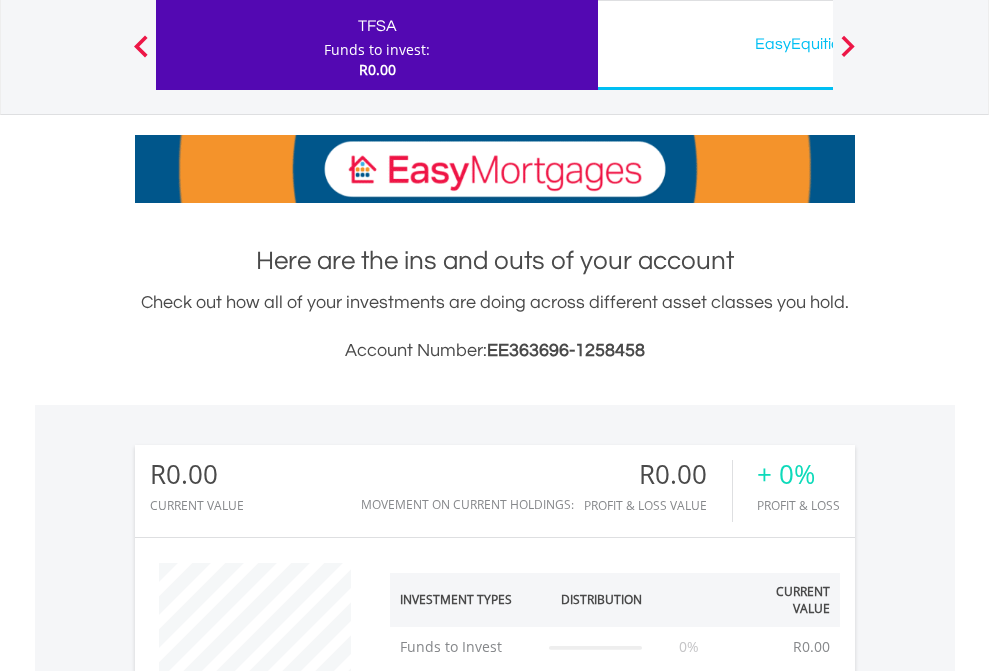 click on "EasyEquities USD" at bounding box center (818, 44) 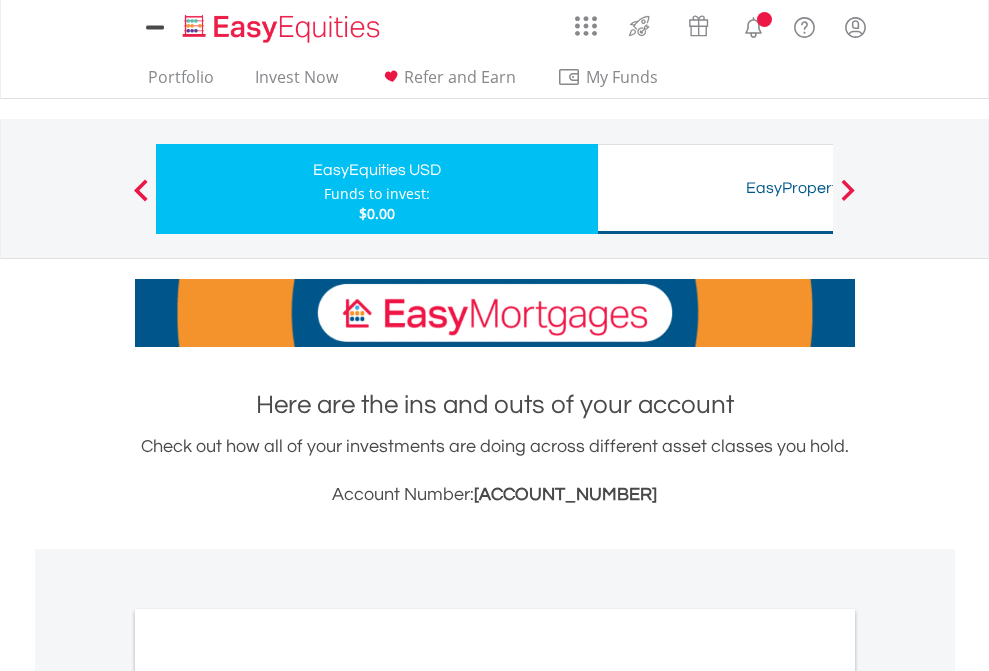 scroll, scrollTop: 0, scrollLeft: 0, axis: both 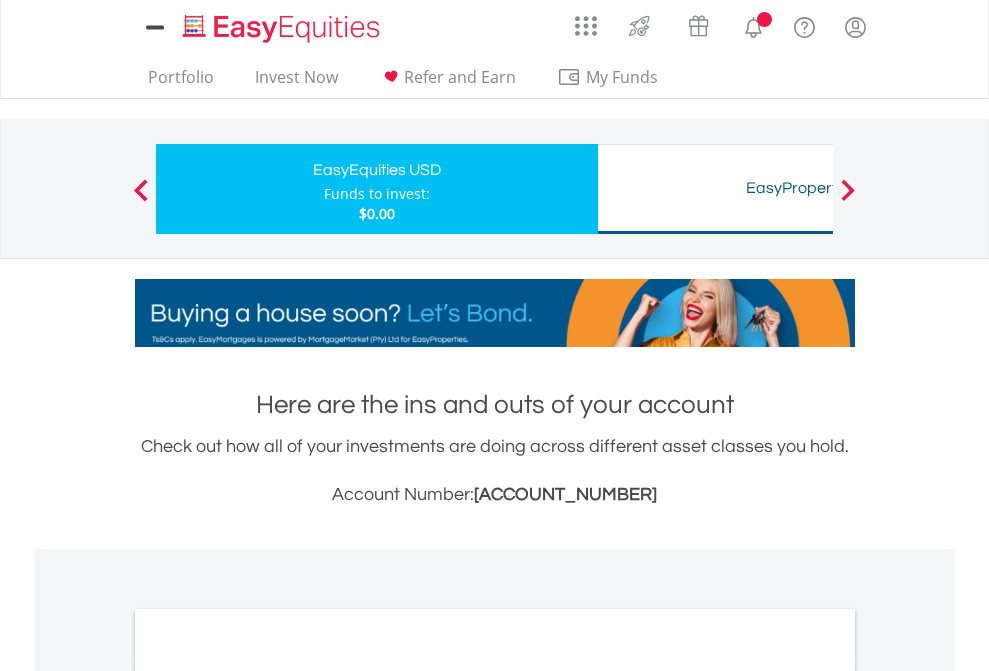 click on "All Holdings" at bounding box center (268, 1096) 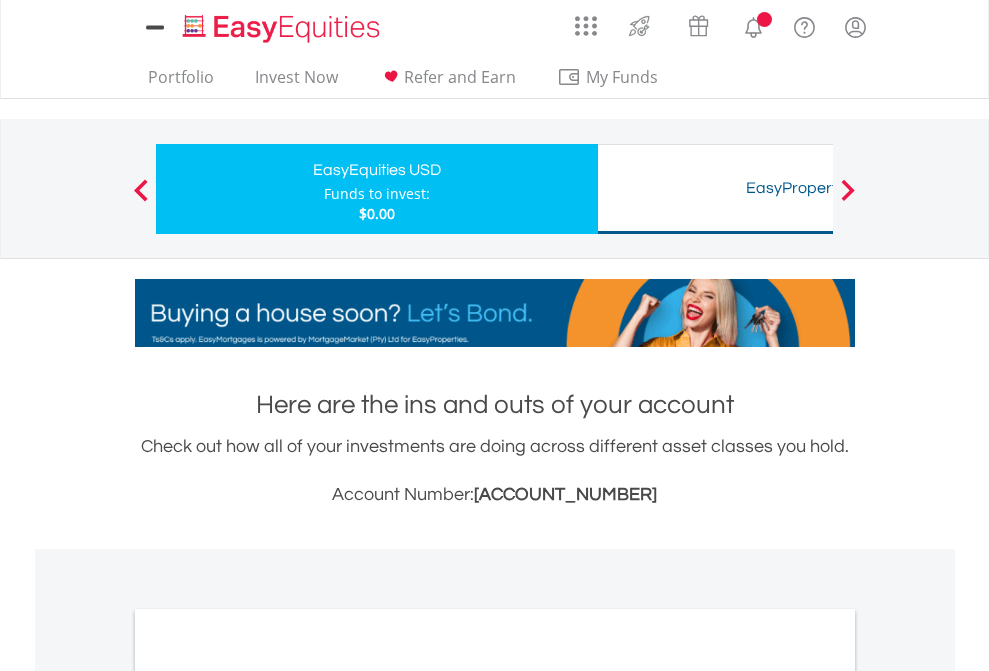 scroll, scrollTop: 1202, scrollLeft: 0, axis: vertical 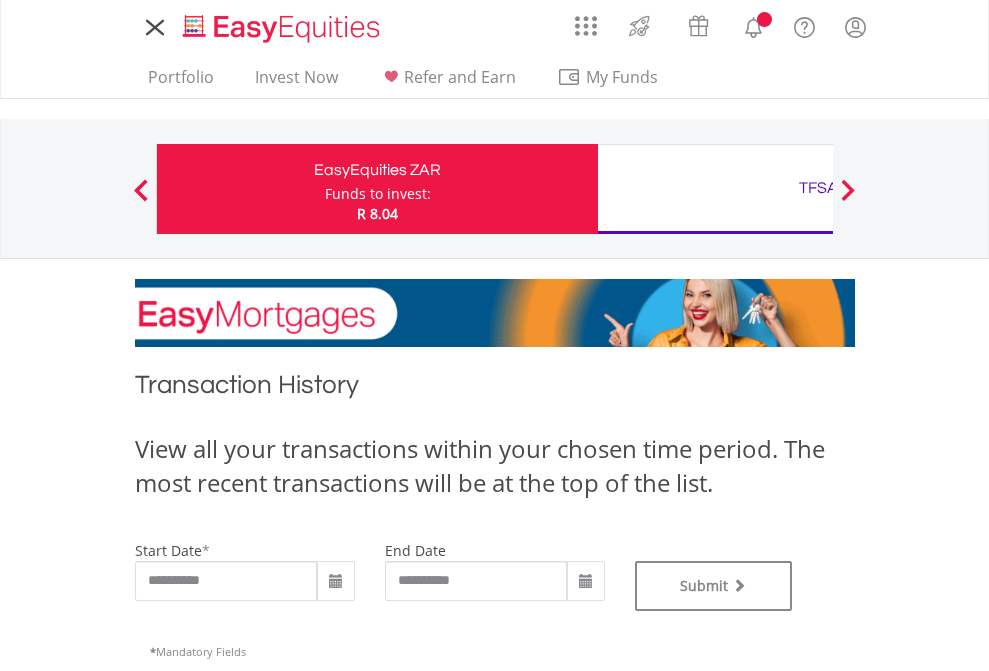 type on "**********" 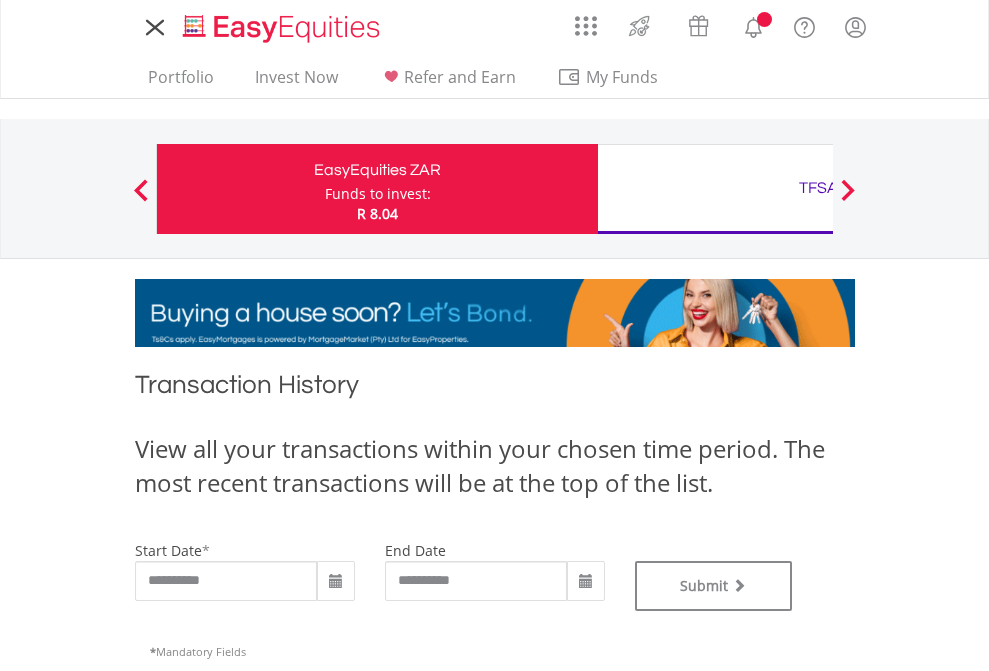type on "**********" 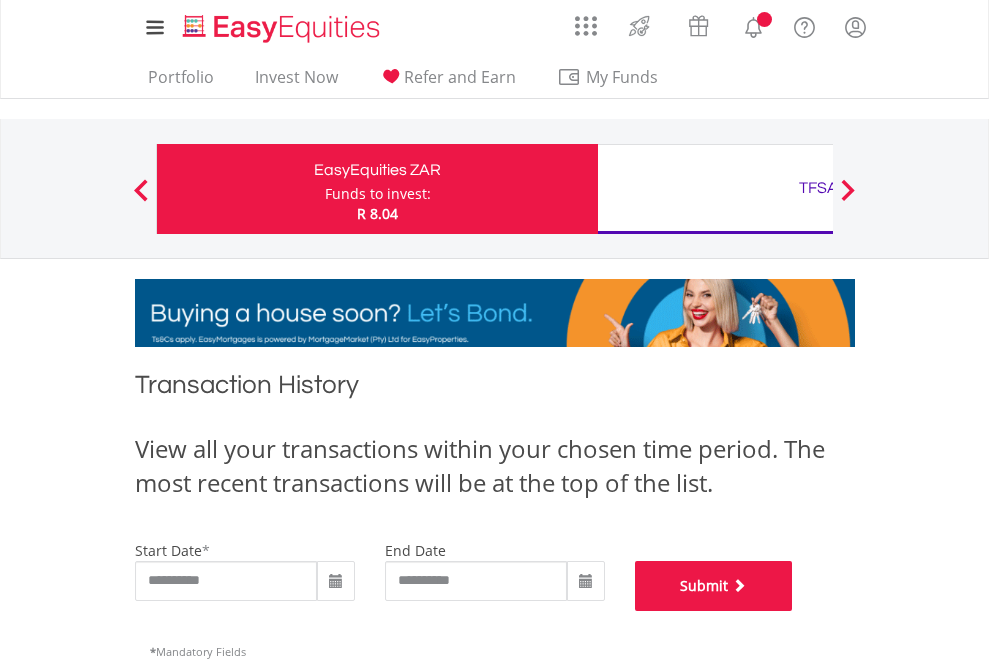 click on "Submit" at bounding box center [714, 586] 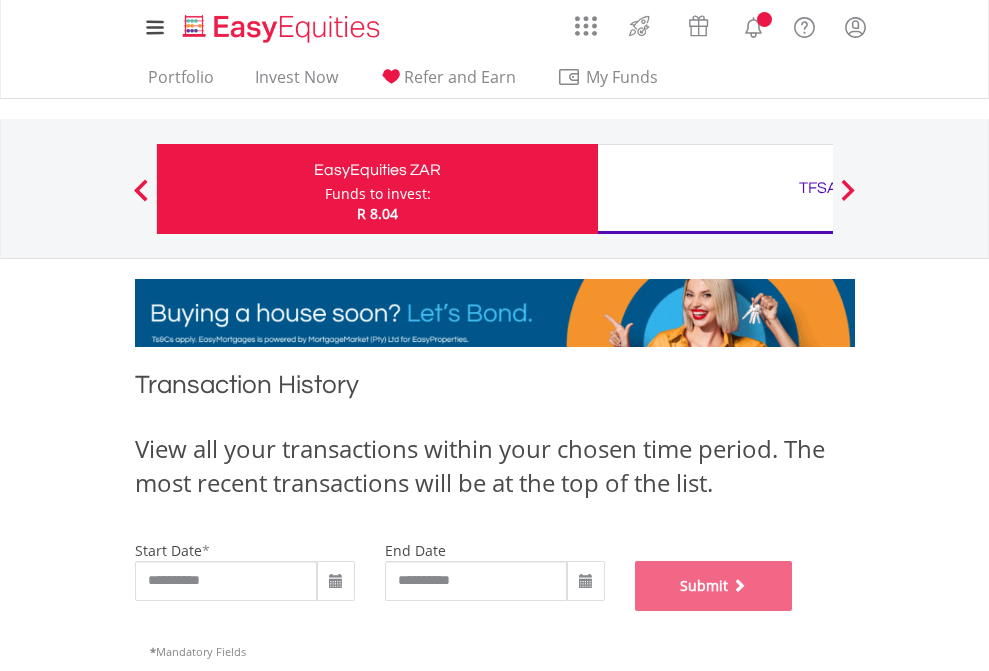 scroll, scrollTop: 811, scrollLeft: 0, axis: vertical 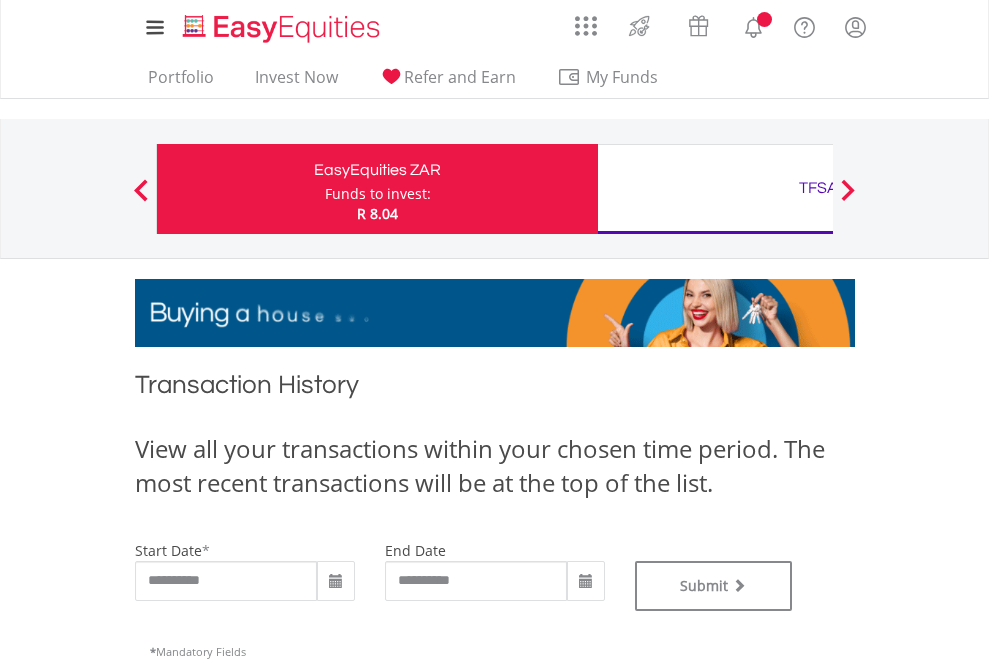 click on "TFSA" at bounding box center (818, 188) 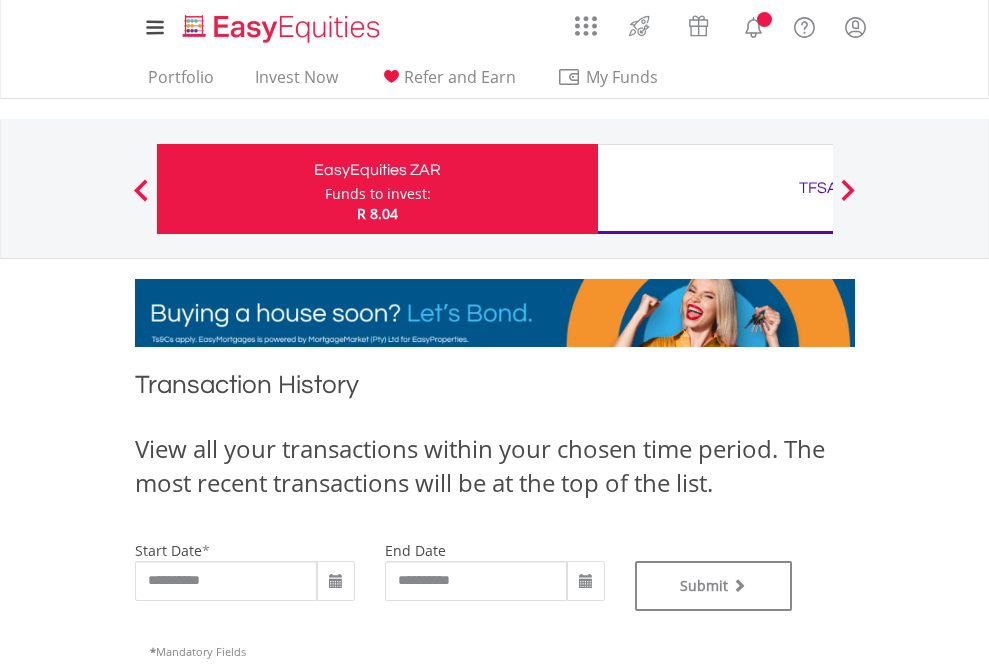 type on "**********" 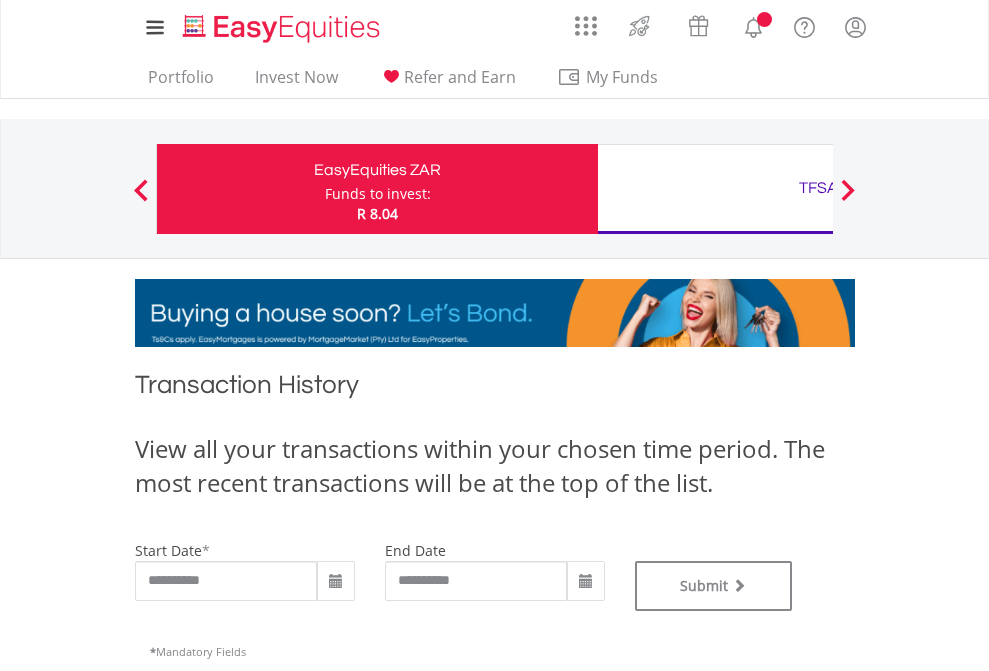 type on "**********" 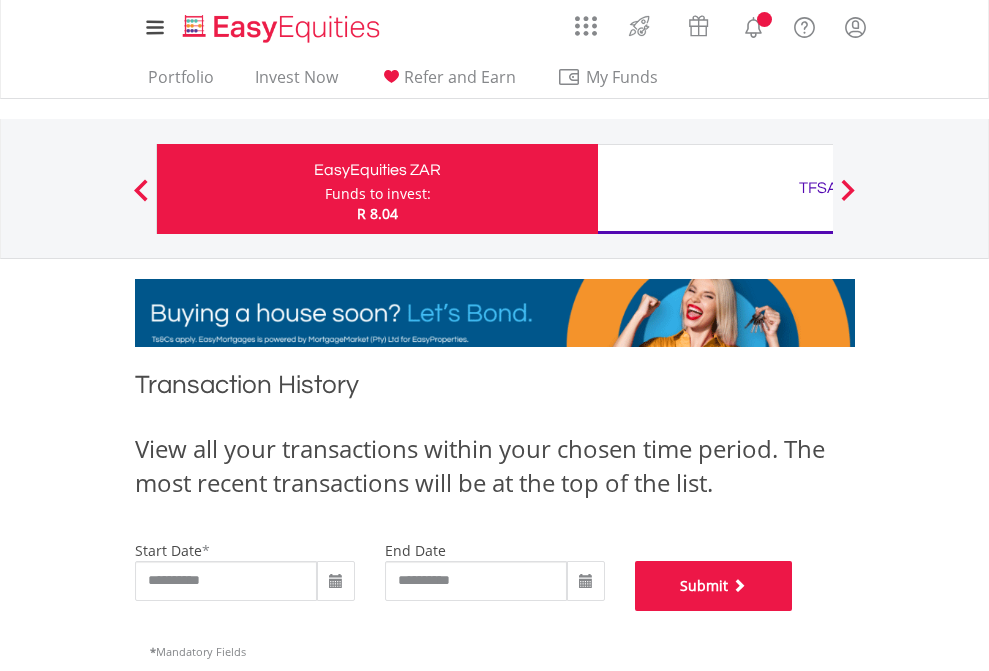click on "Submit" at bounding box center [714, 586] 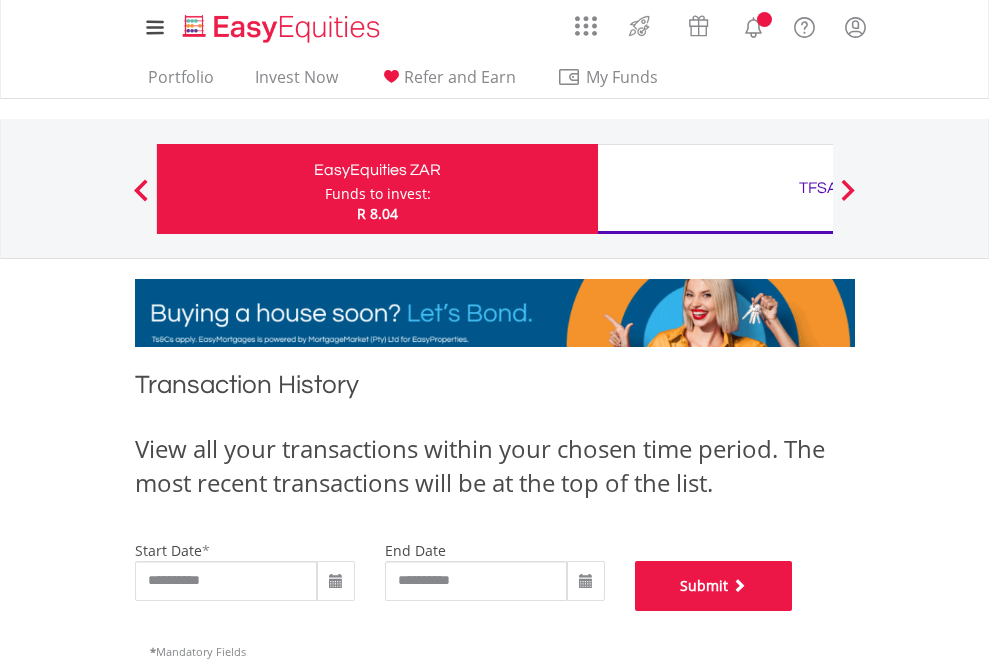 scroll, scrollTop: 811, scrollLeft: 0, axis: vertical 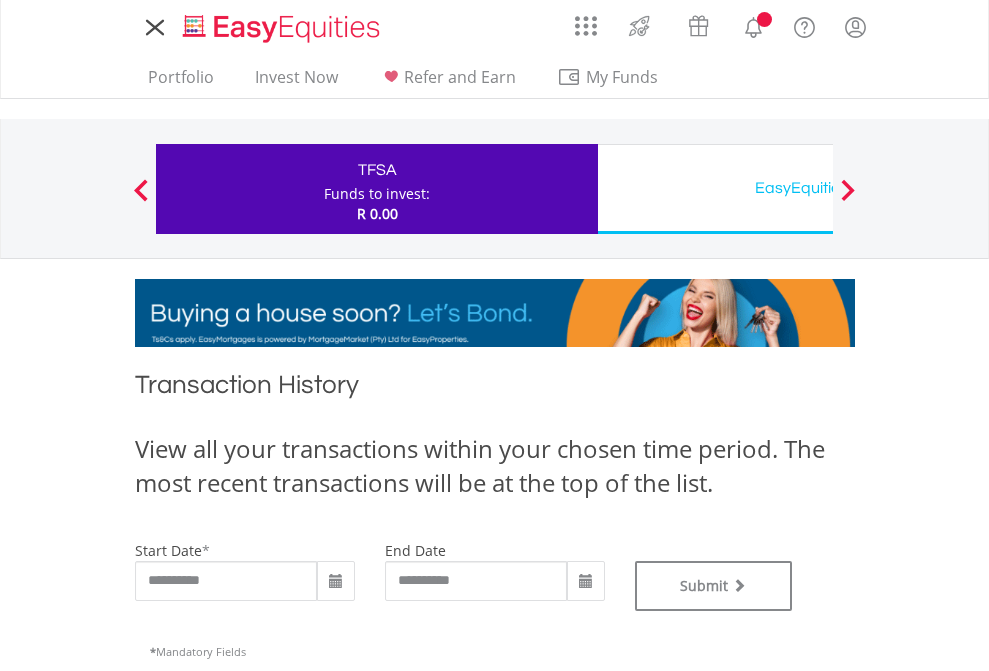 click on "EasyEquities USD" at bounding box center (818, 188) 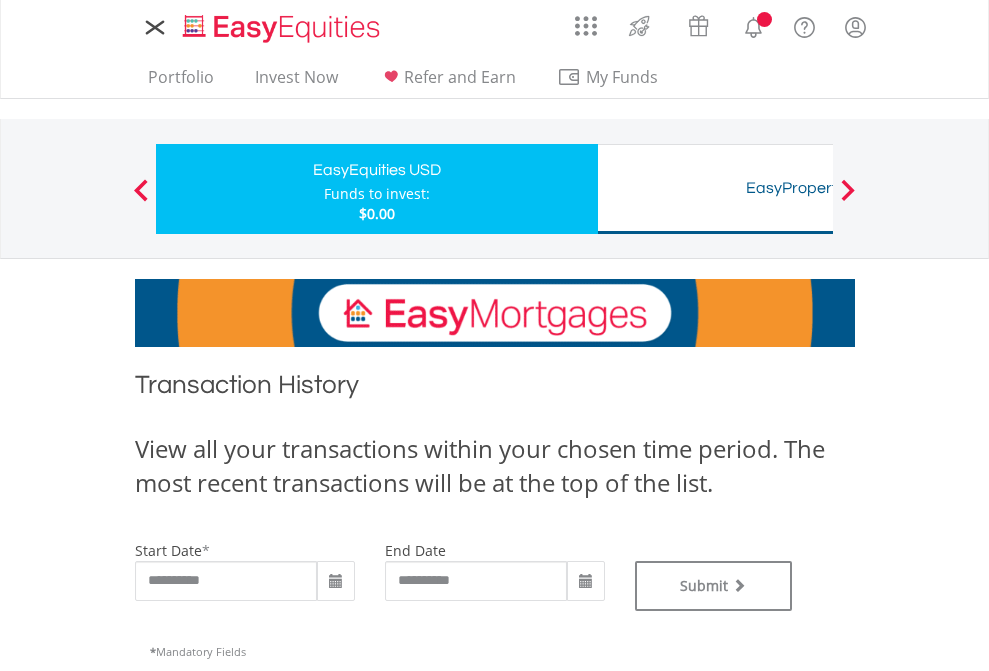 scroll, scrollTop: 0, scrollLeft: 0, axis: both 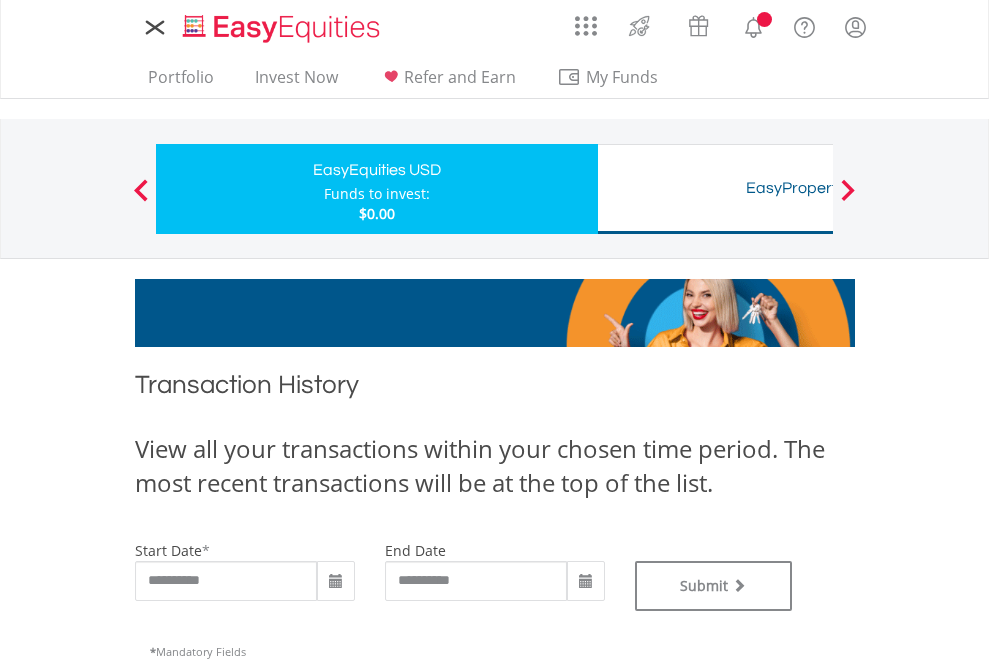 type on "**********" 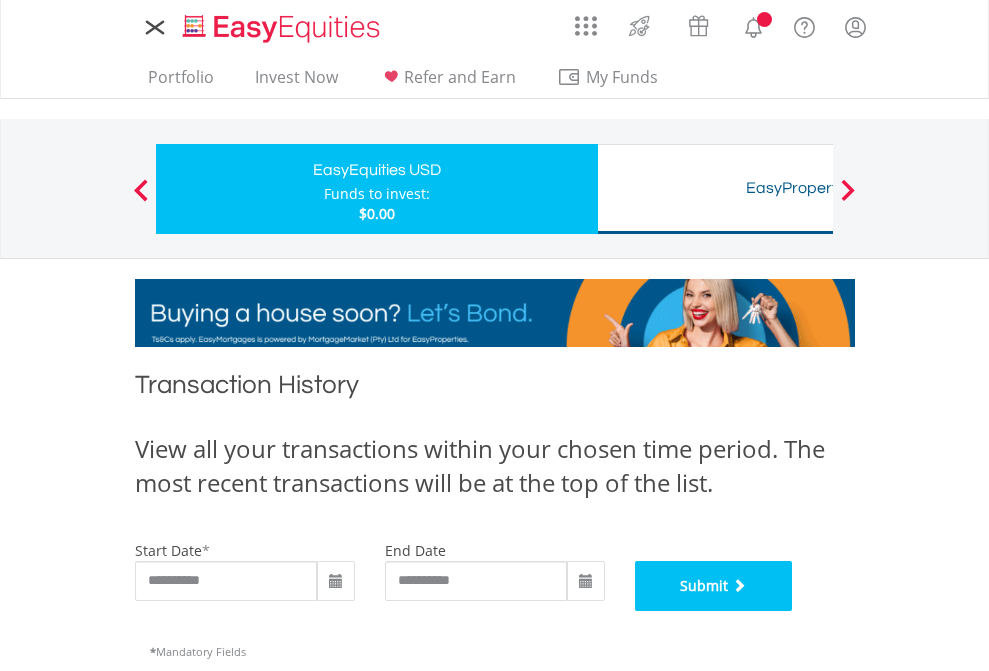 click on "Submit" at bounding box center (714, 586) 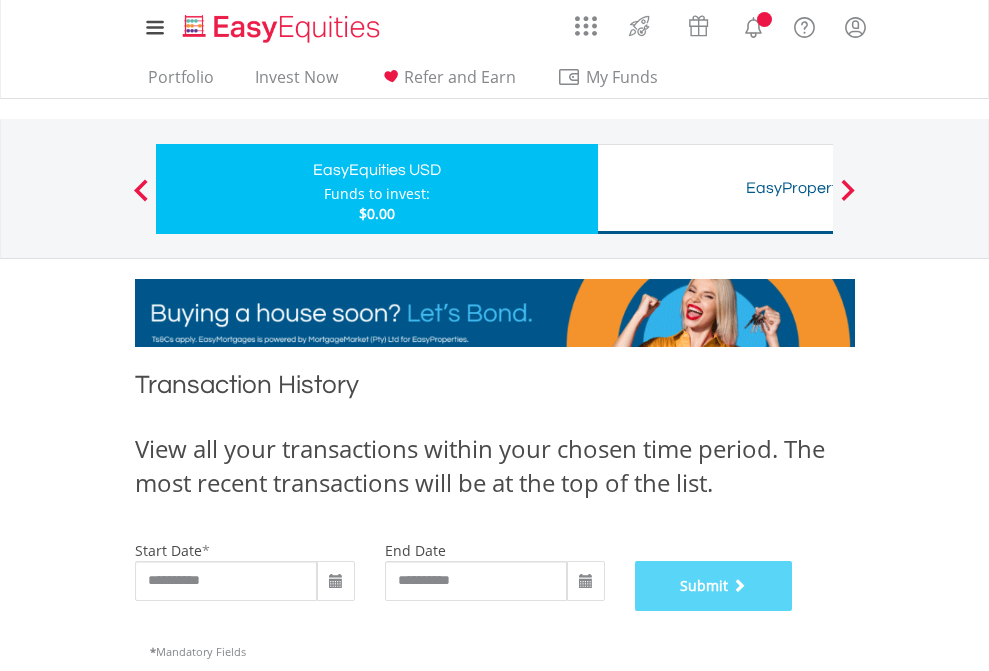 scroll, scrollTop: 811, scrollLeft: 0, axis: vertical 